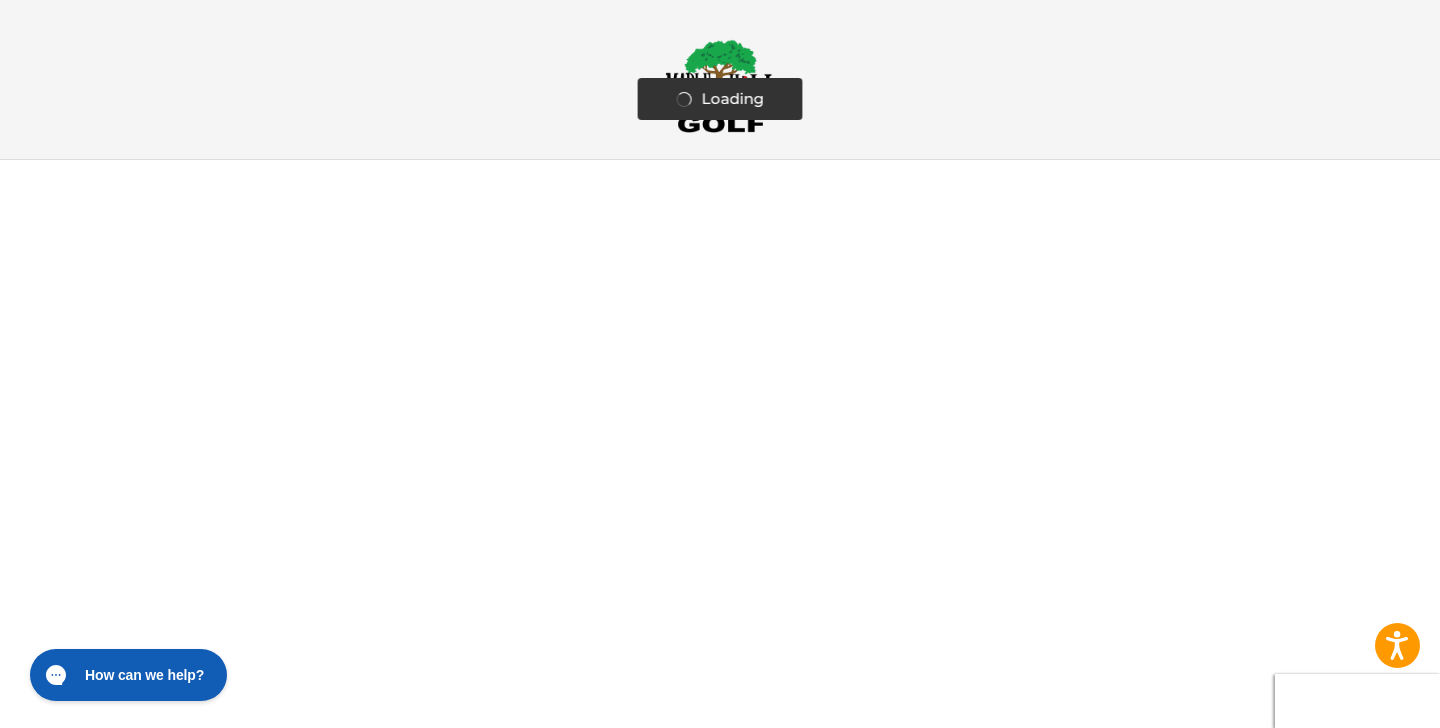 scroll, scrollTop: 0, scrollLeft: 0, axis: both 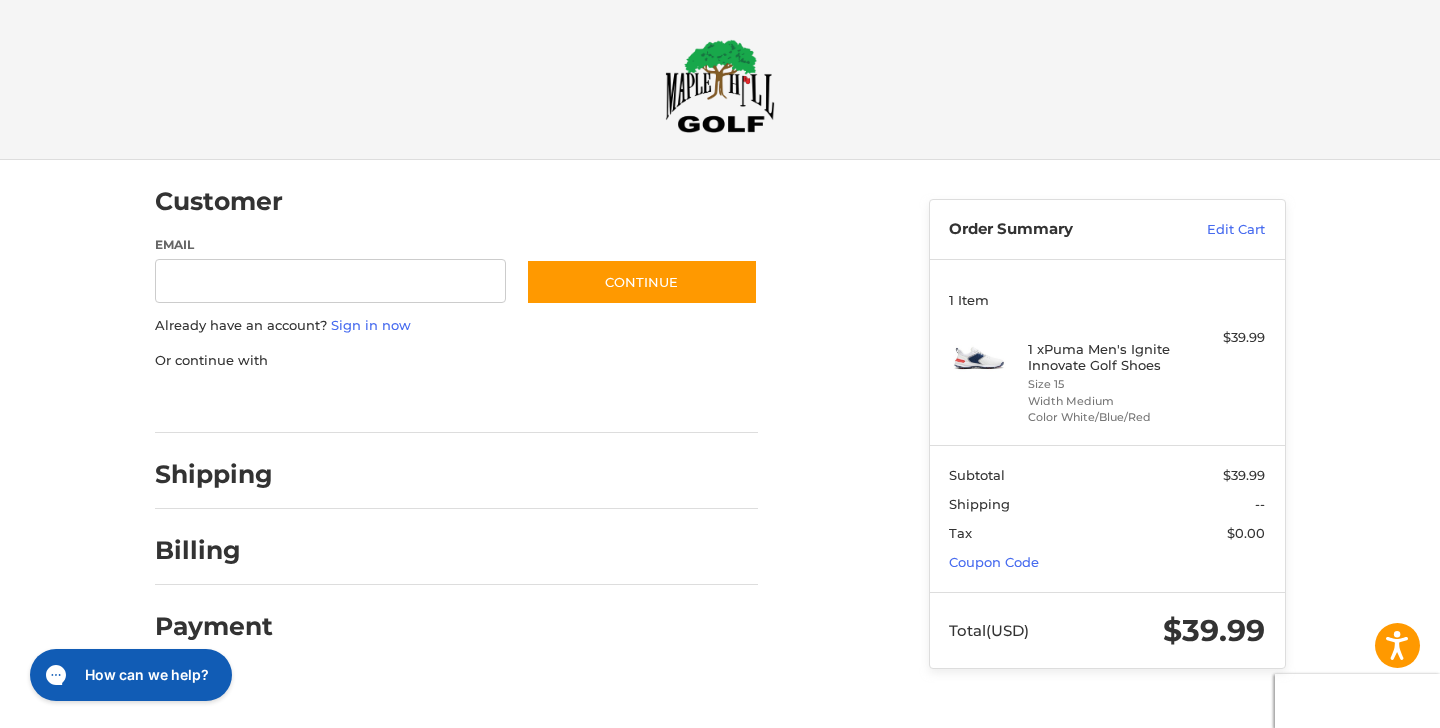 click at bounding box center [0, 708] 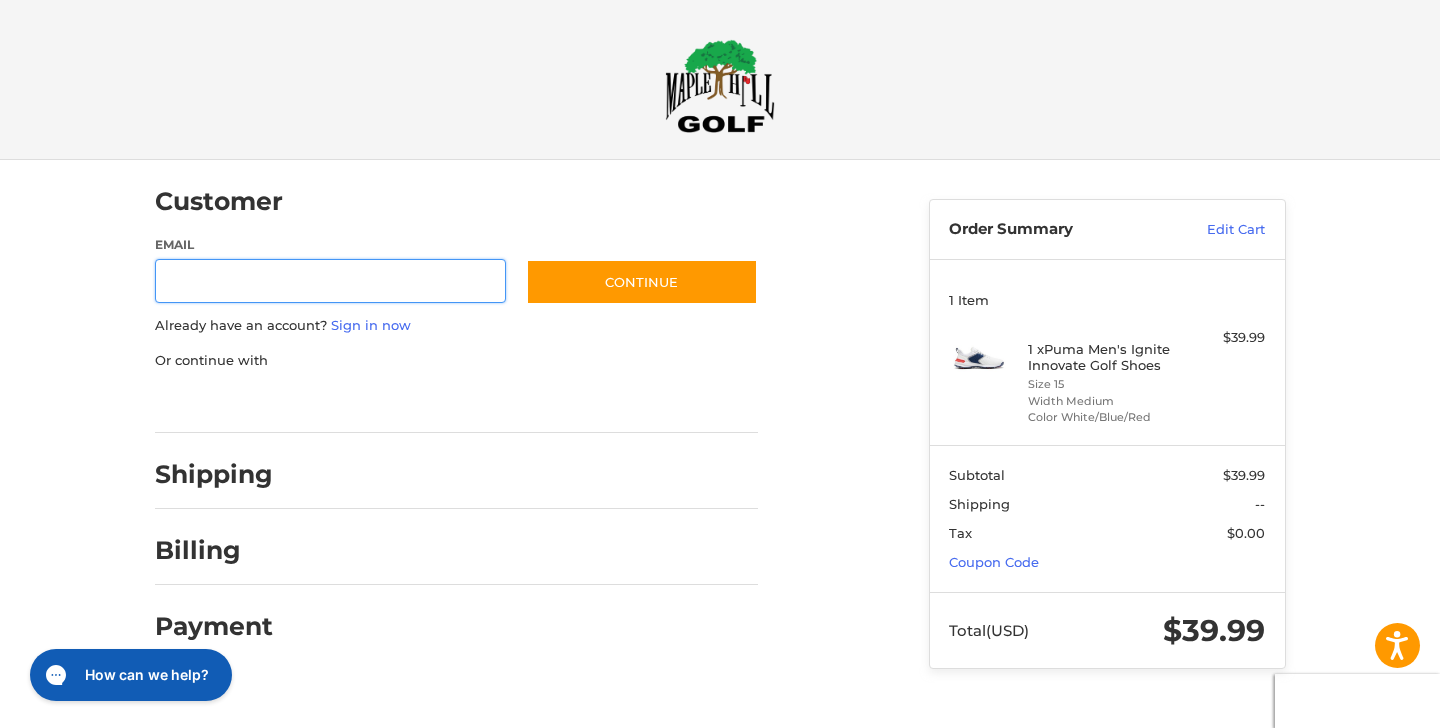 click on "Email" at bounding box center (331, 281) 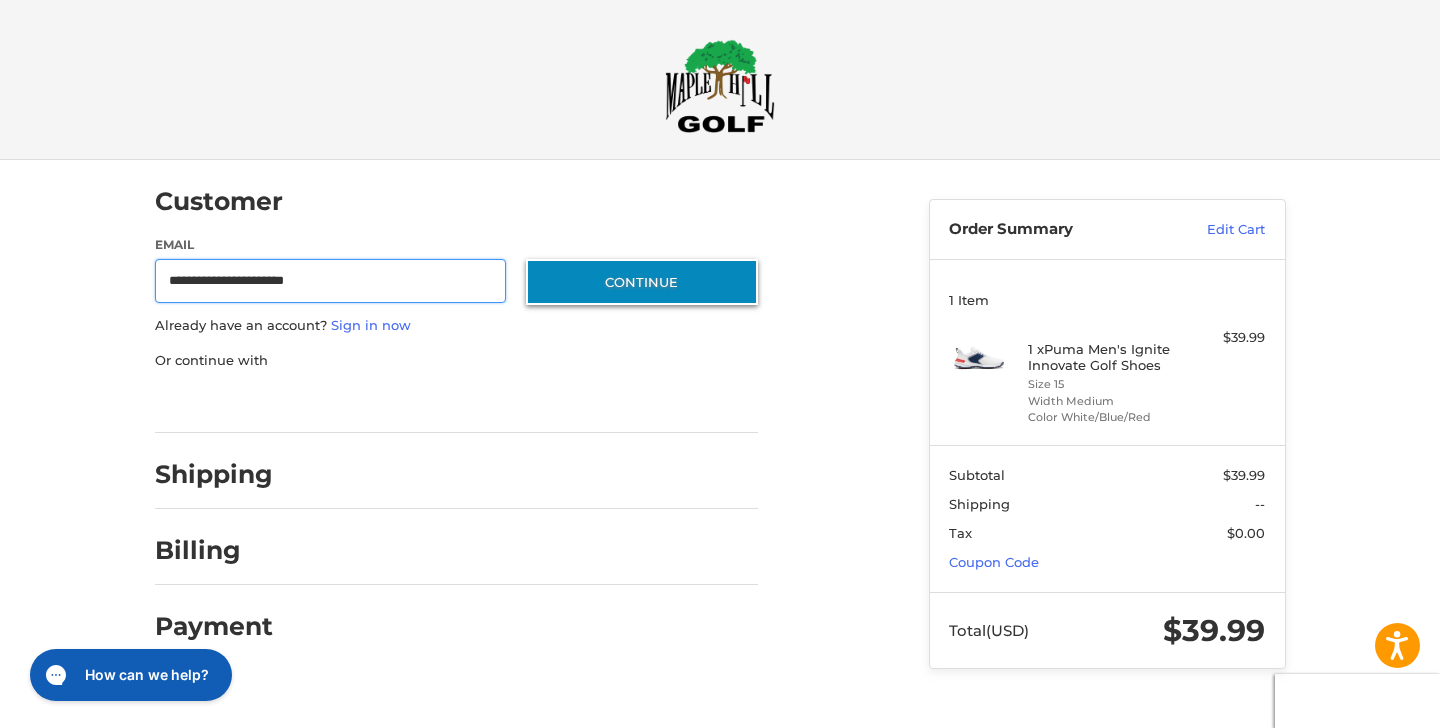 type on "**********" 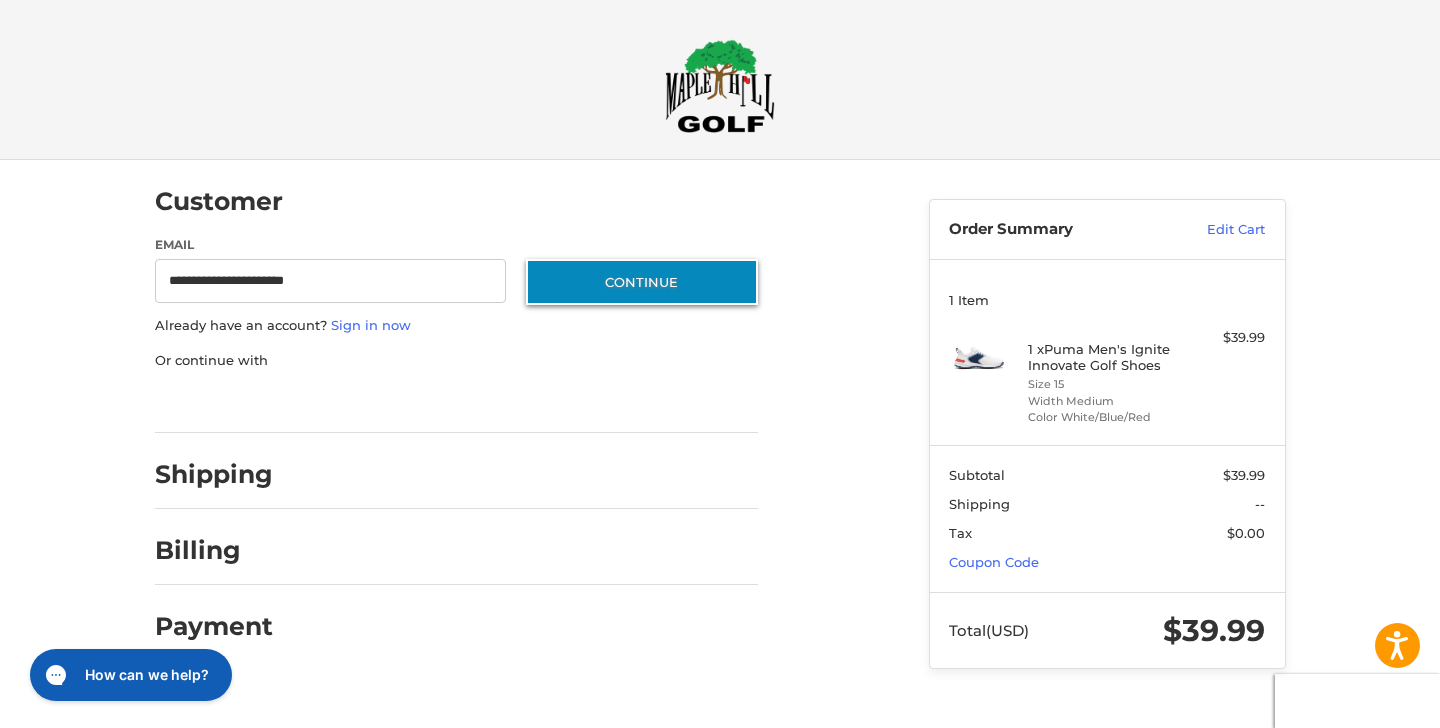 click on "Continue" at bounding box center (642, 282) 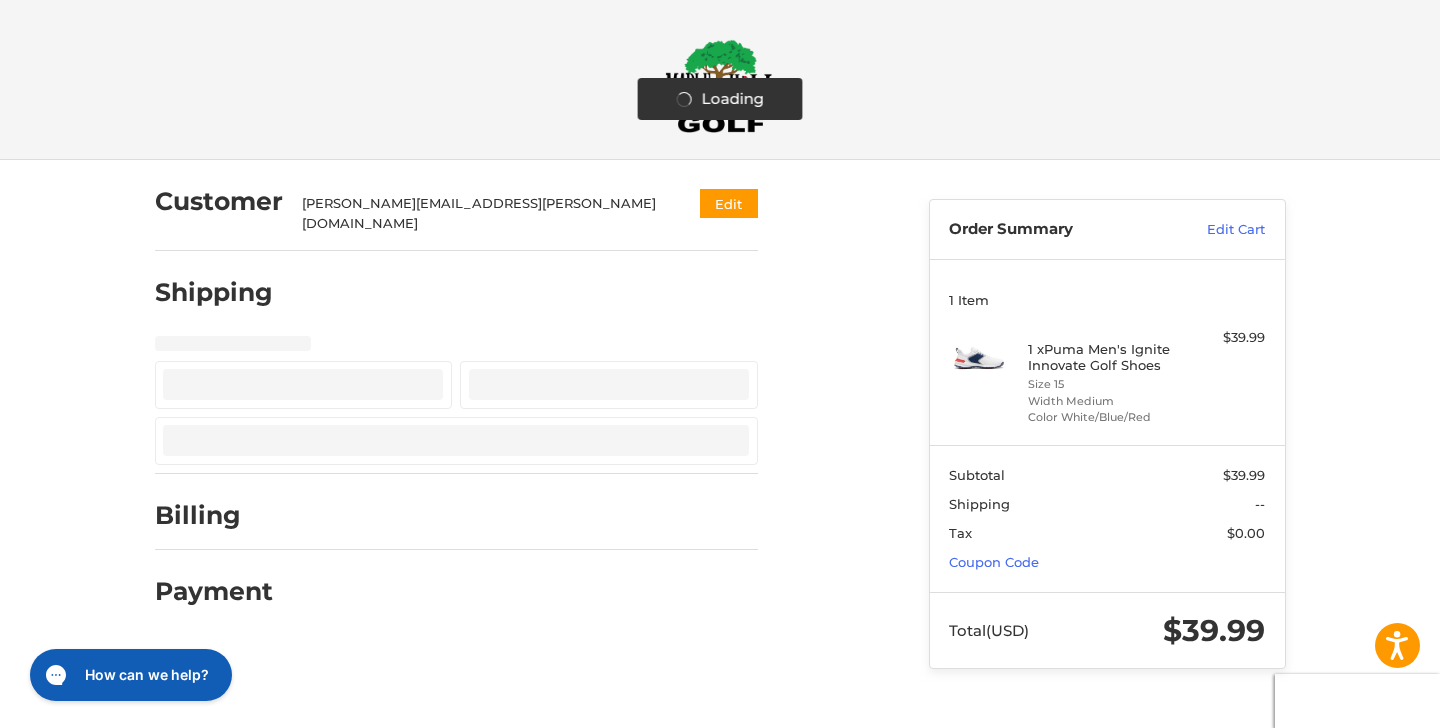 select on "**" 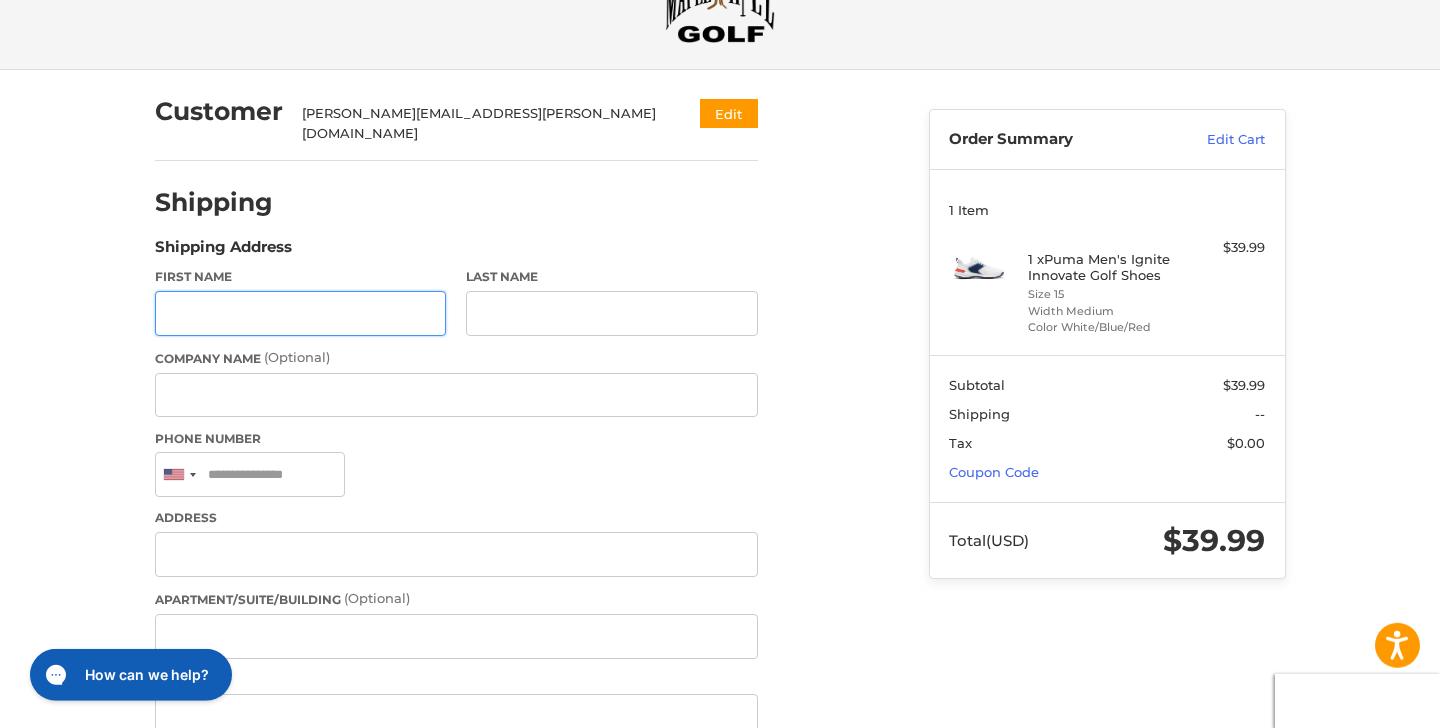 scroll, scrollTop: 91, scrollLeft: 0, axis: vertical 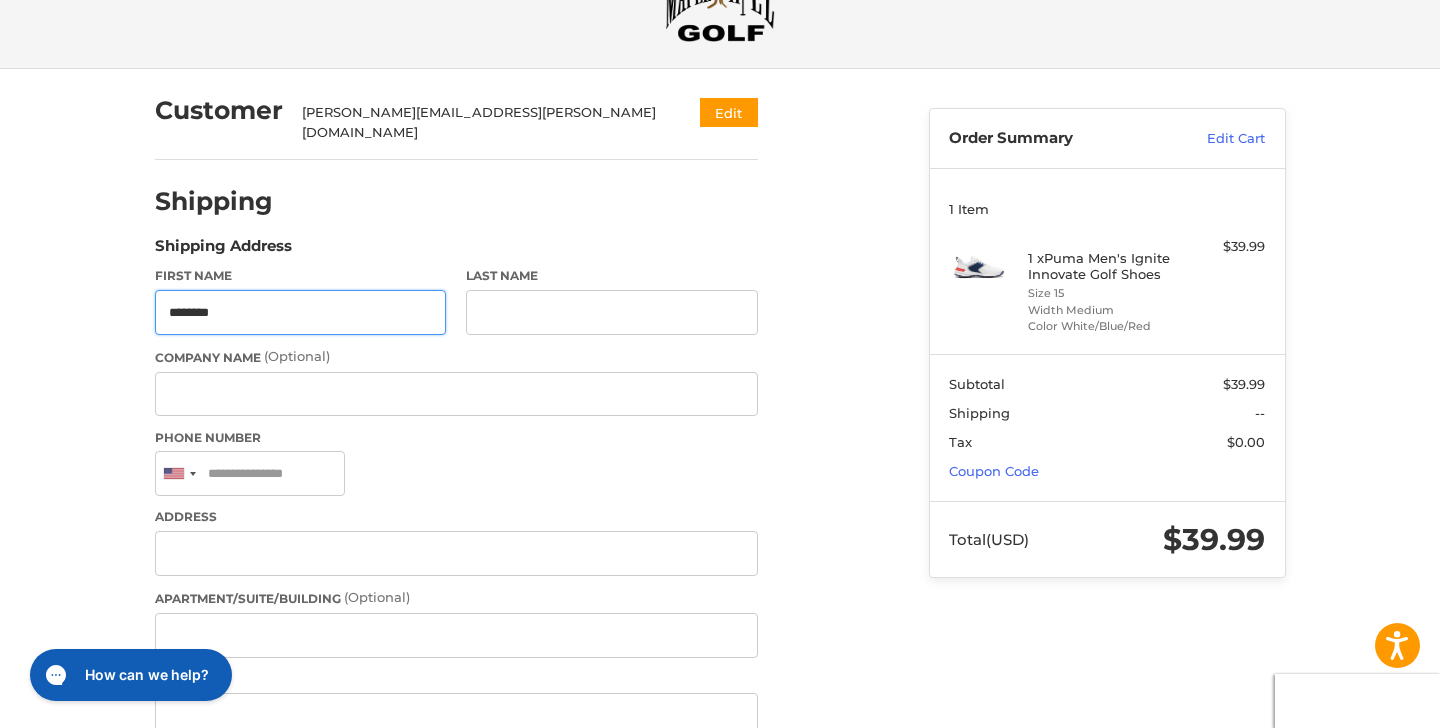 type on "*******" 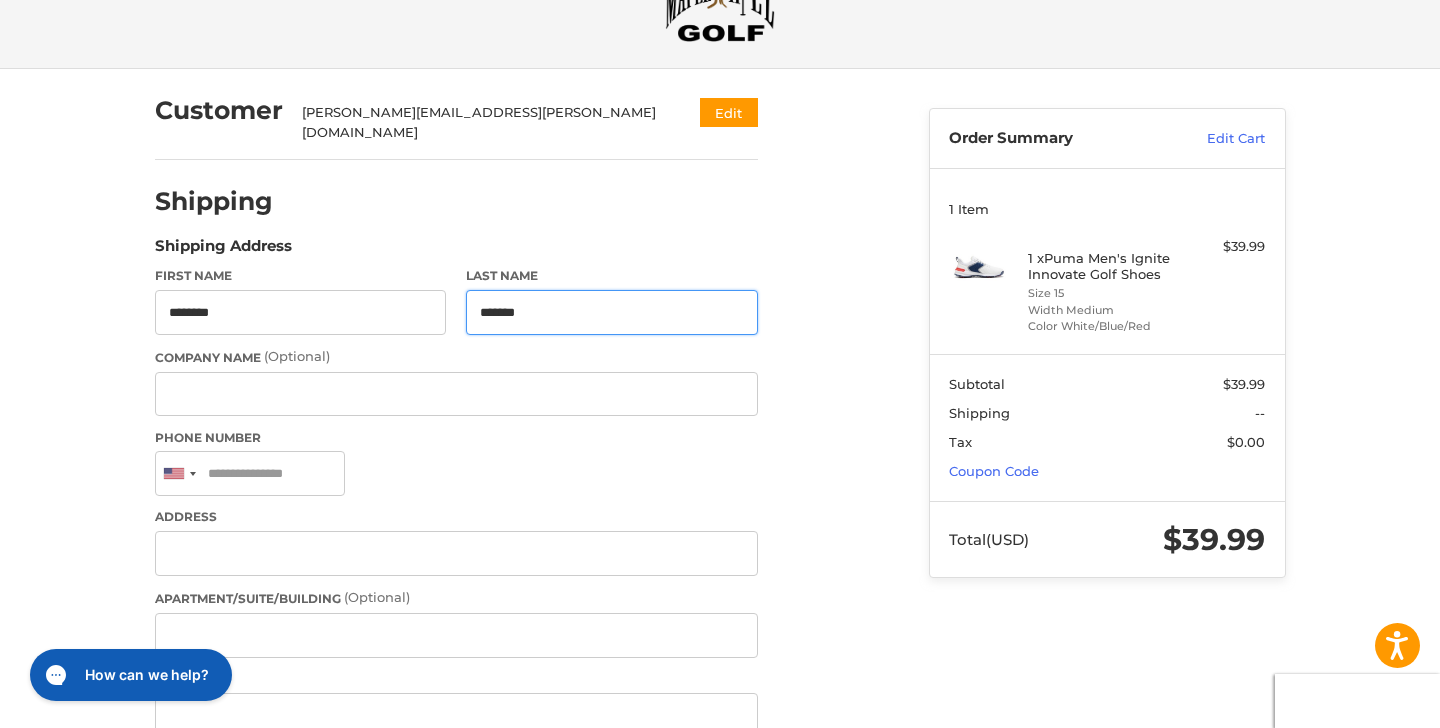 type on "*******" 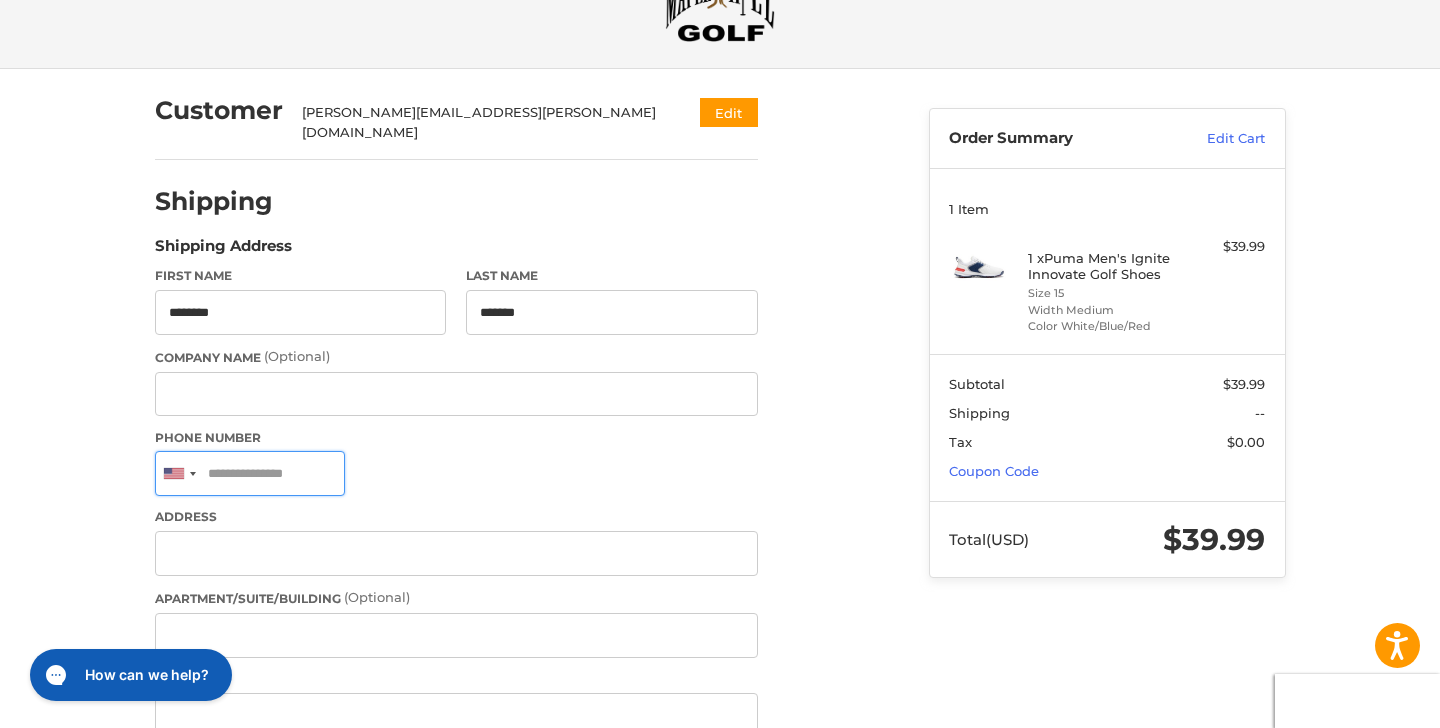 click on "Phone Number" at bounding box center (250, 473) 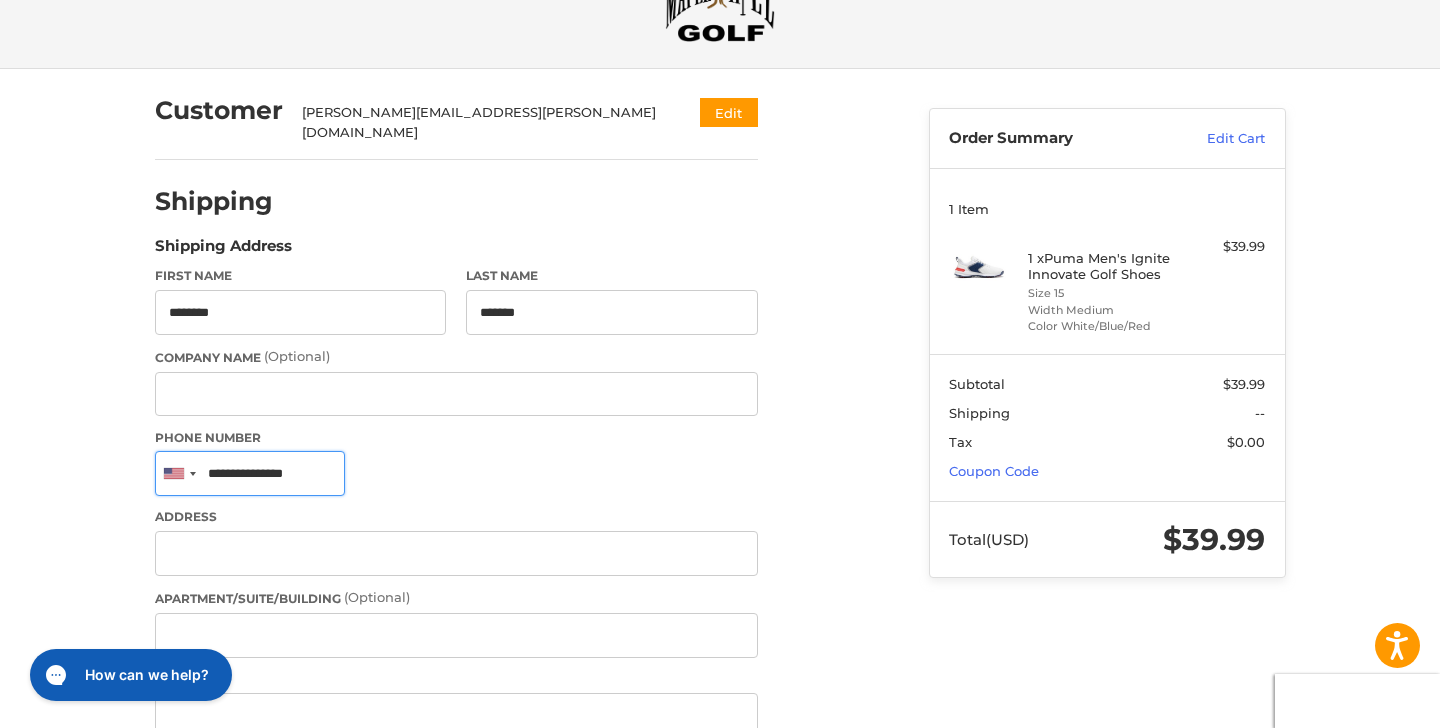type on "**********" 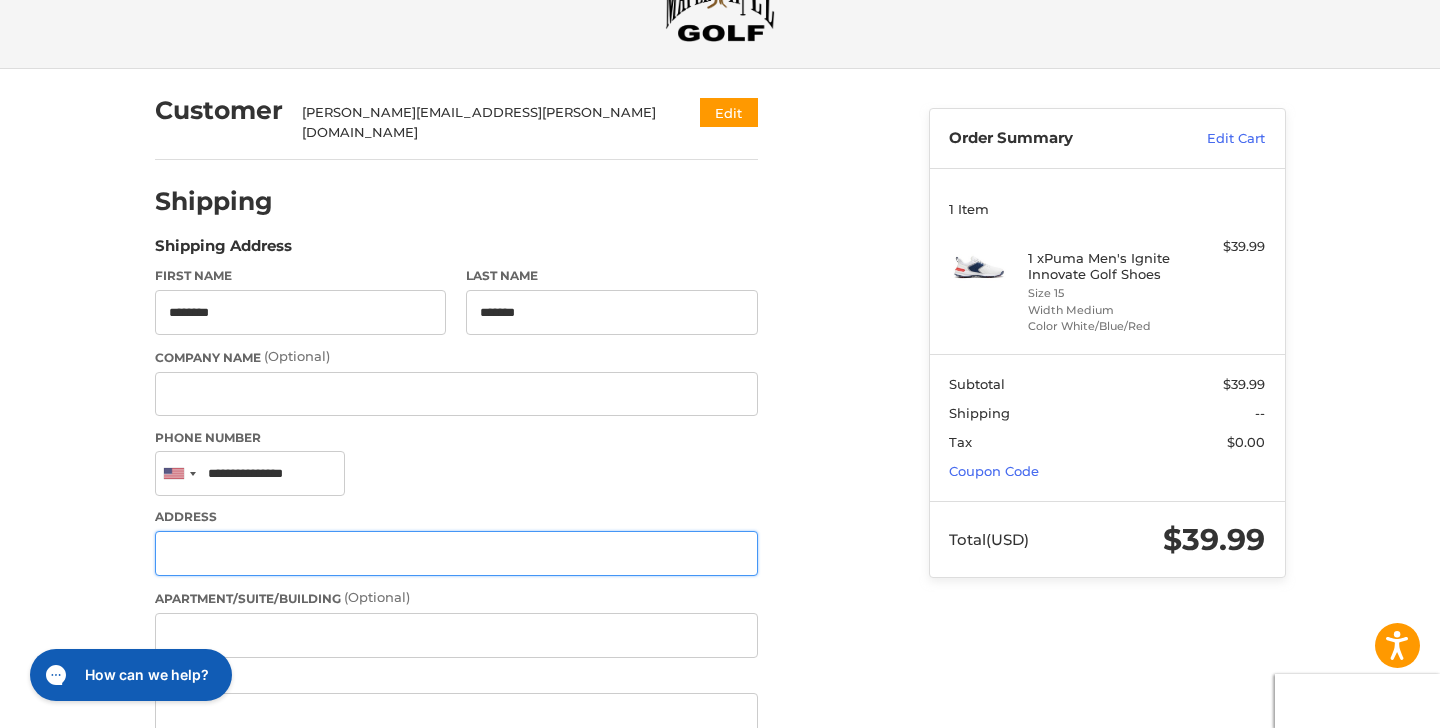 click on "Address" at bounding box center (456, 553) 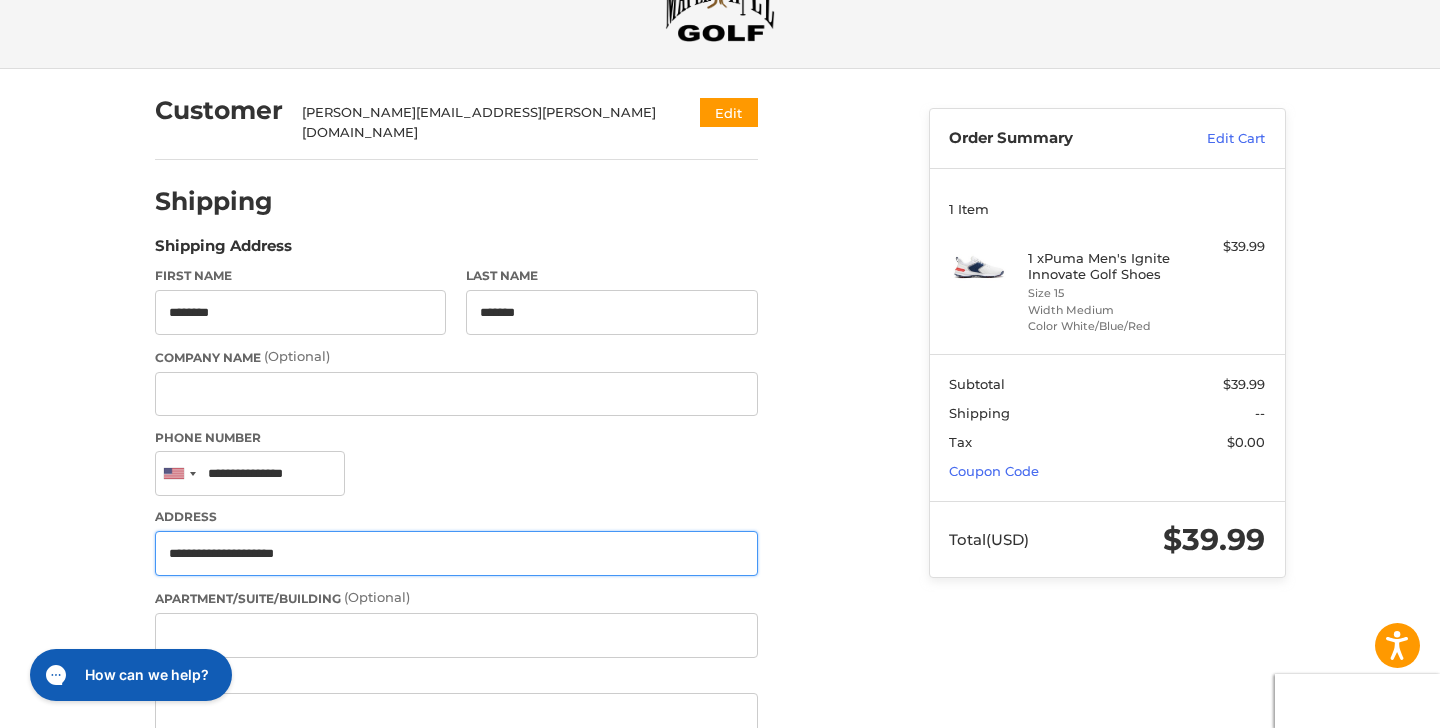 type on "**********" 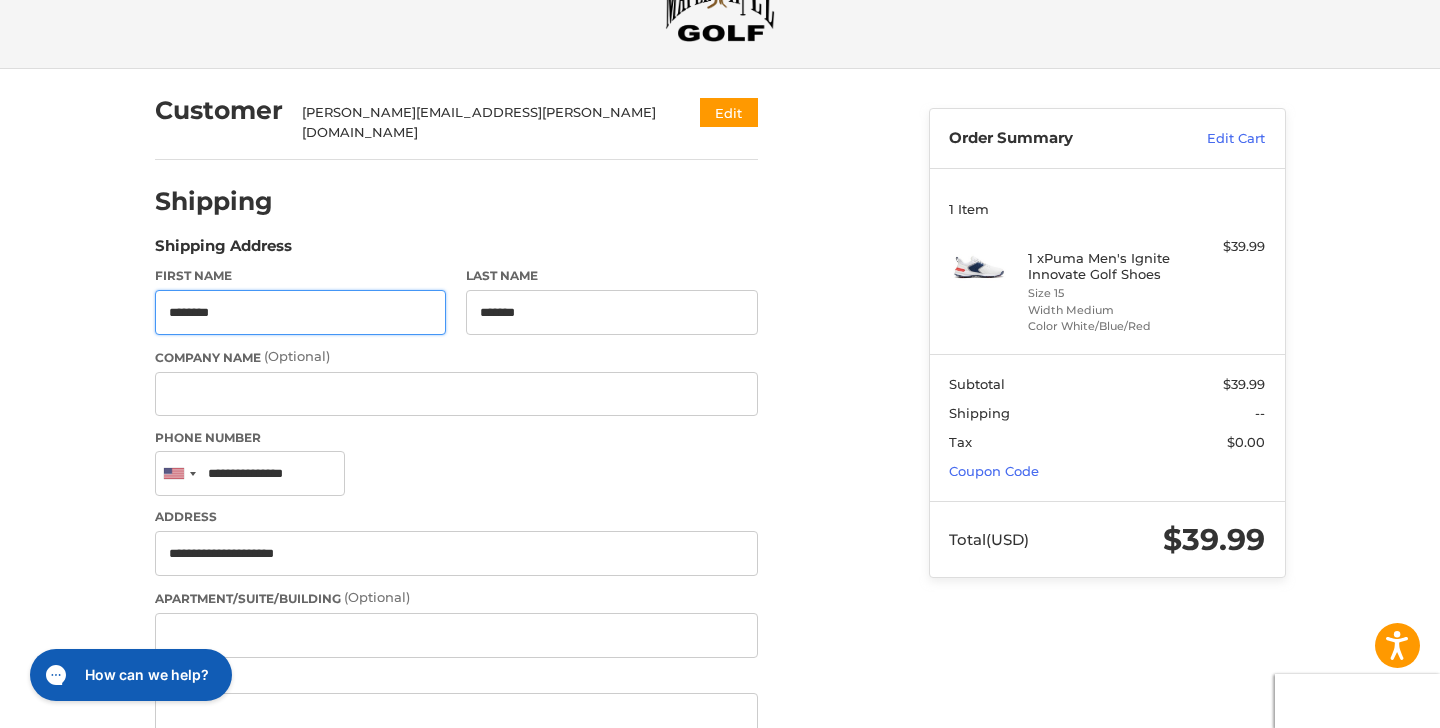 type on "*******" 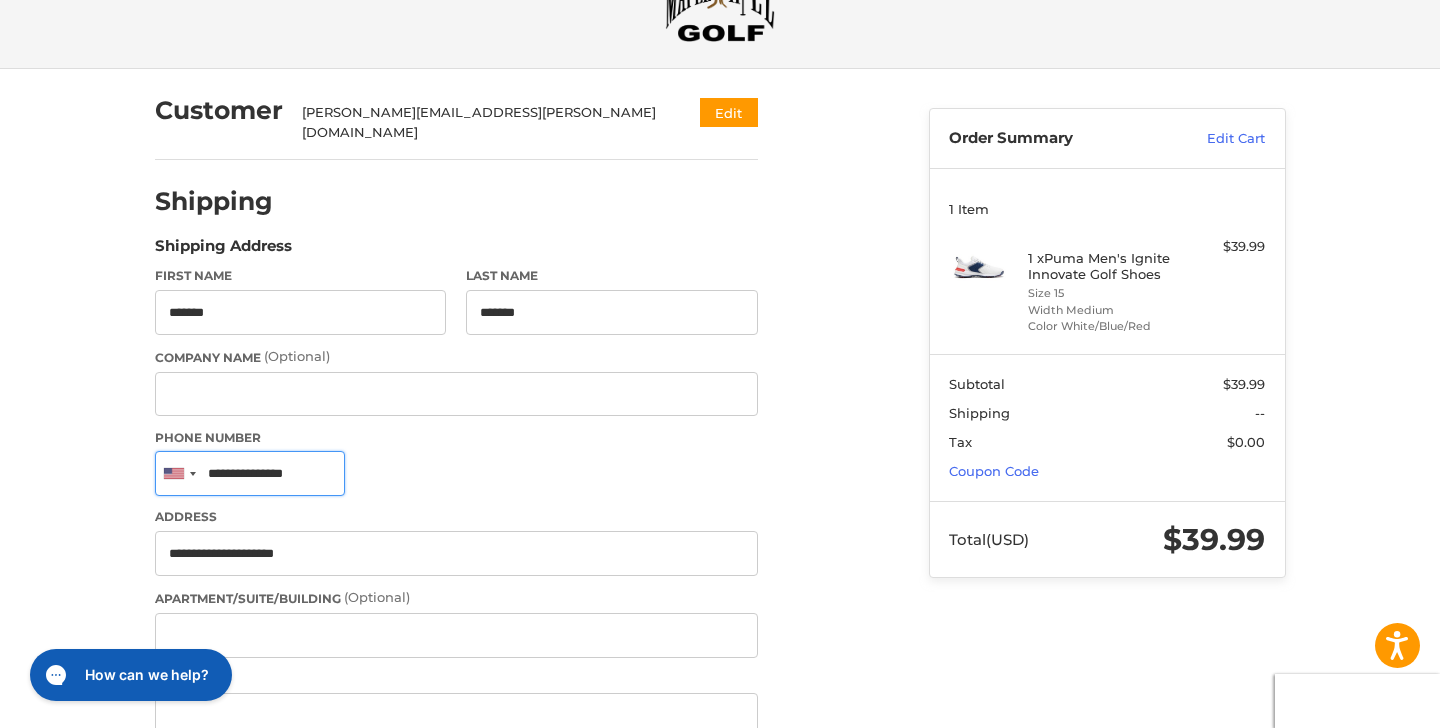 type on "**********" 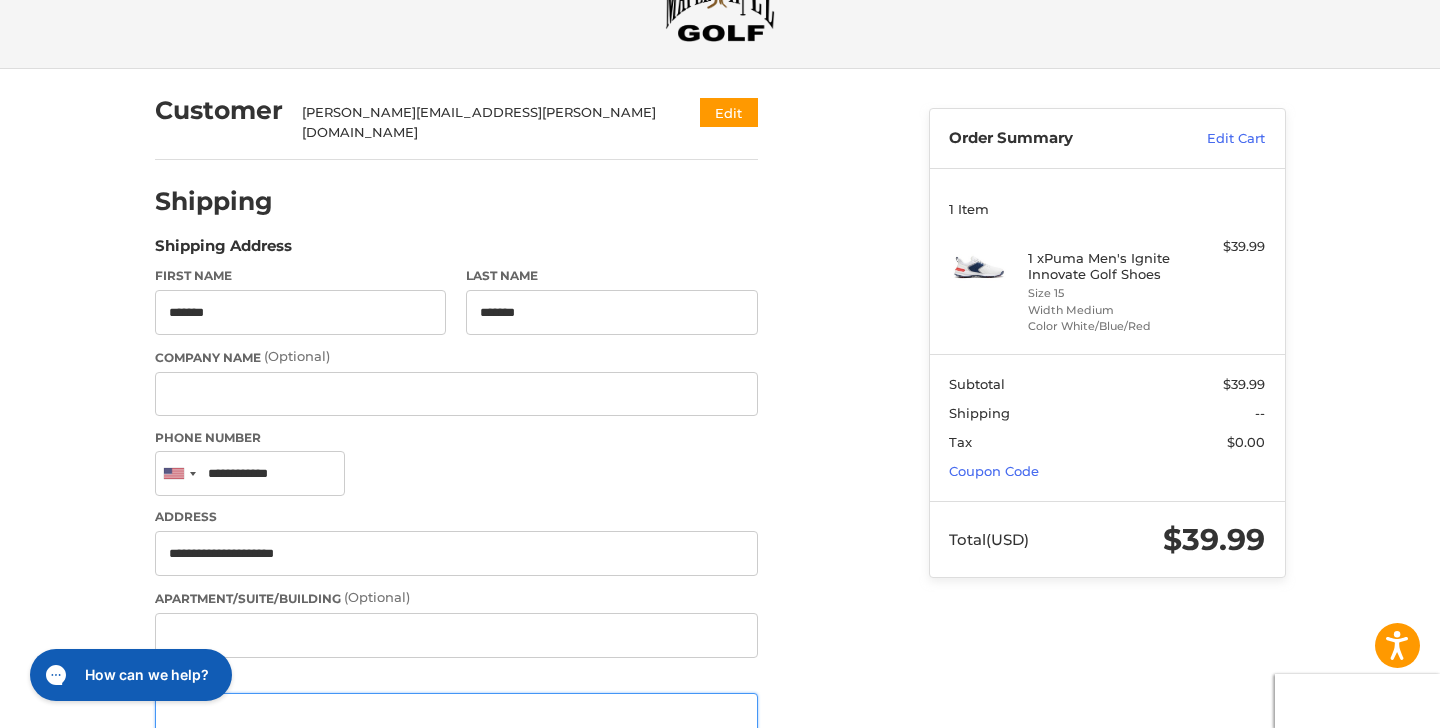 type on "******" 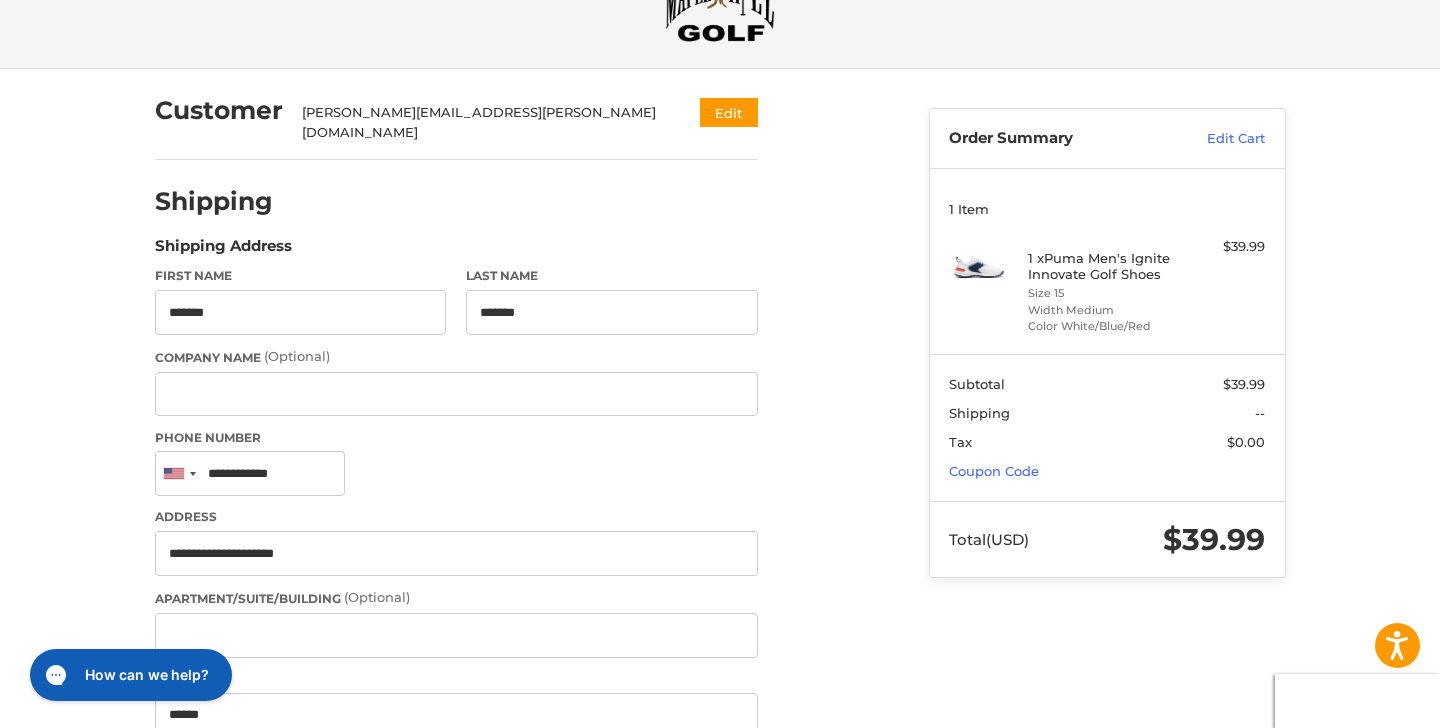 select on "**" 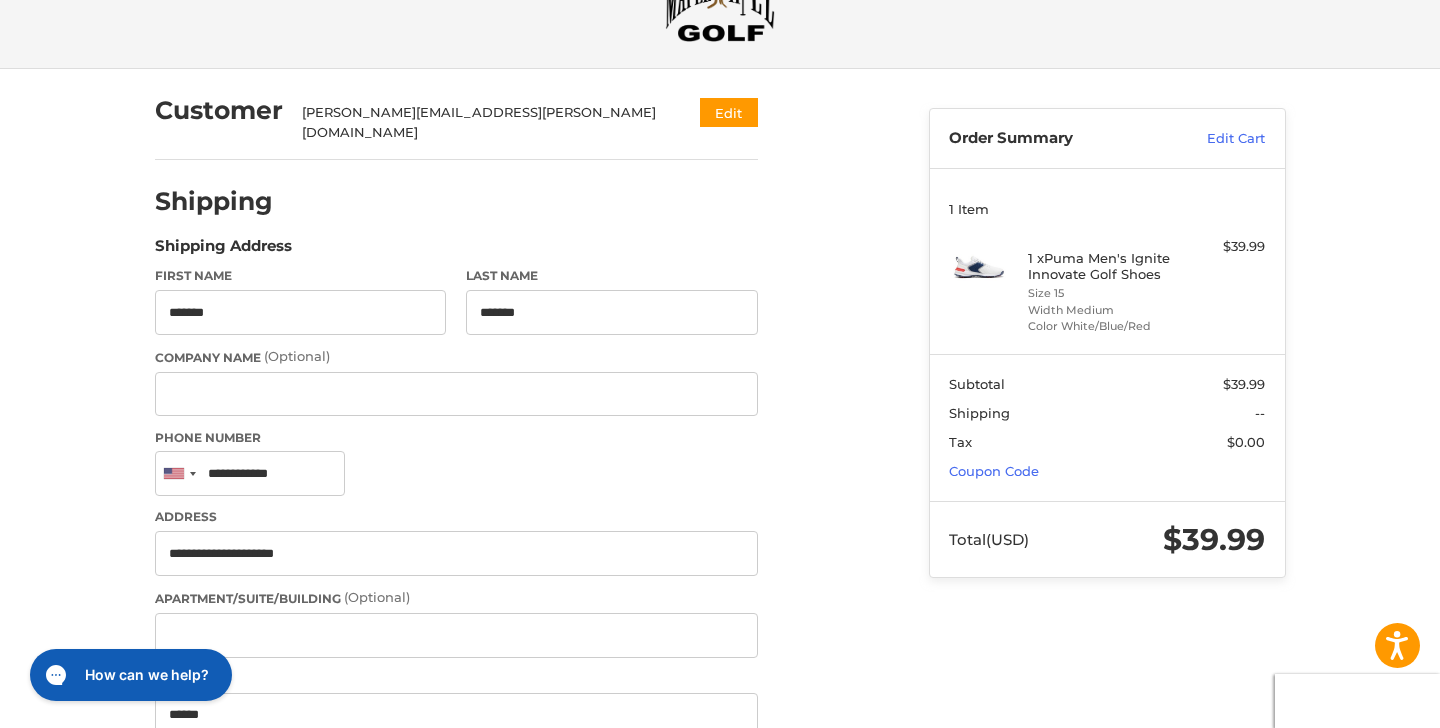 type on "*****" 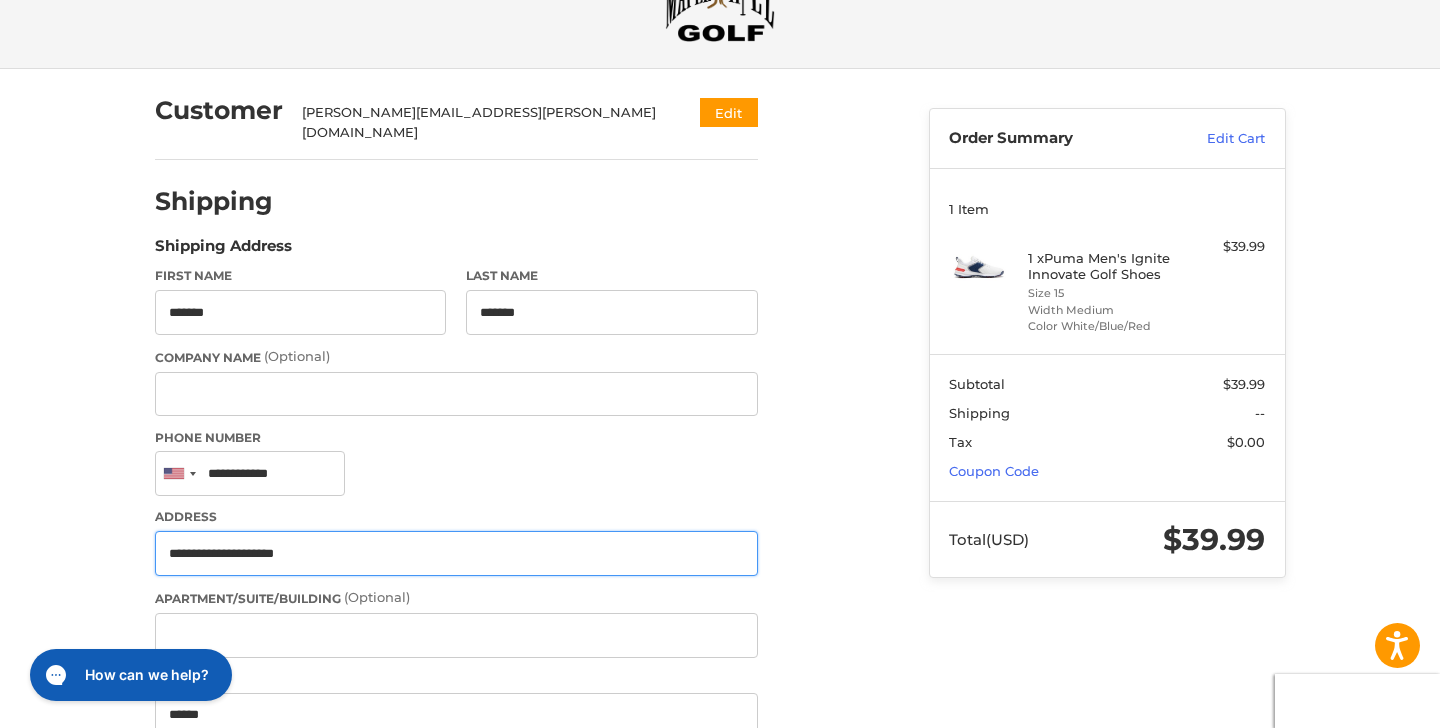 type on "**********" 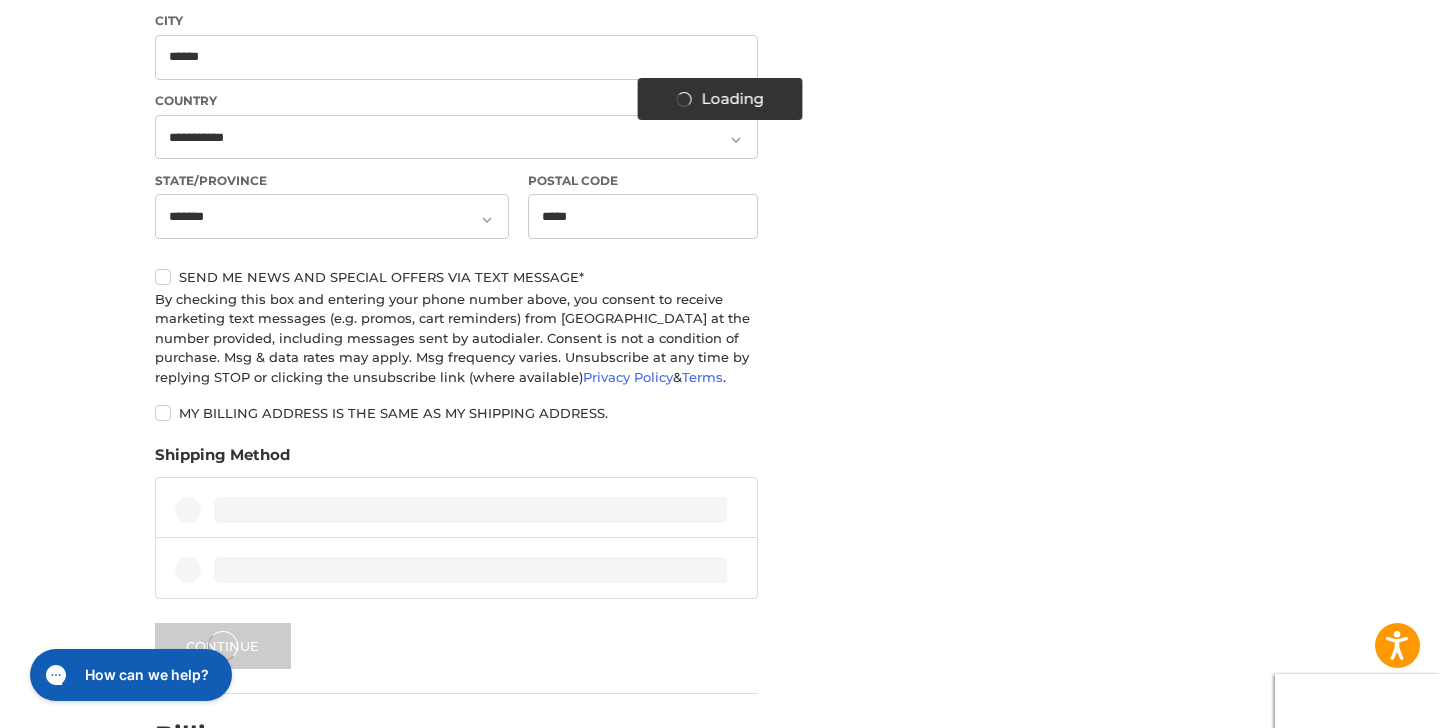 scroll, scrollTop: 876, scrollLeft: 0, axis: vertical 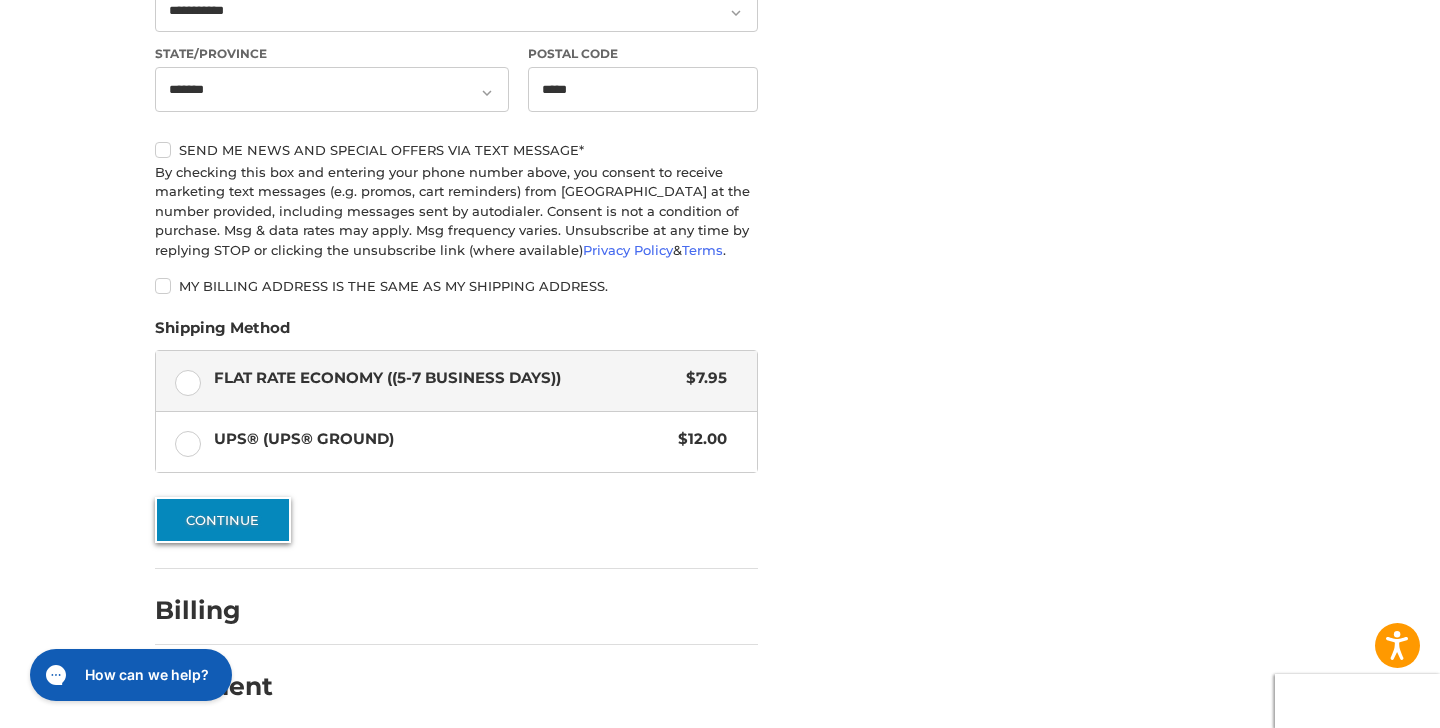 click on "Continue" at bounding box center (223, 520) 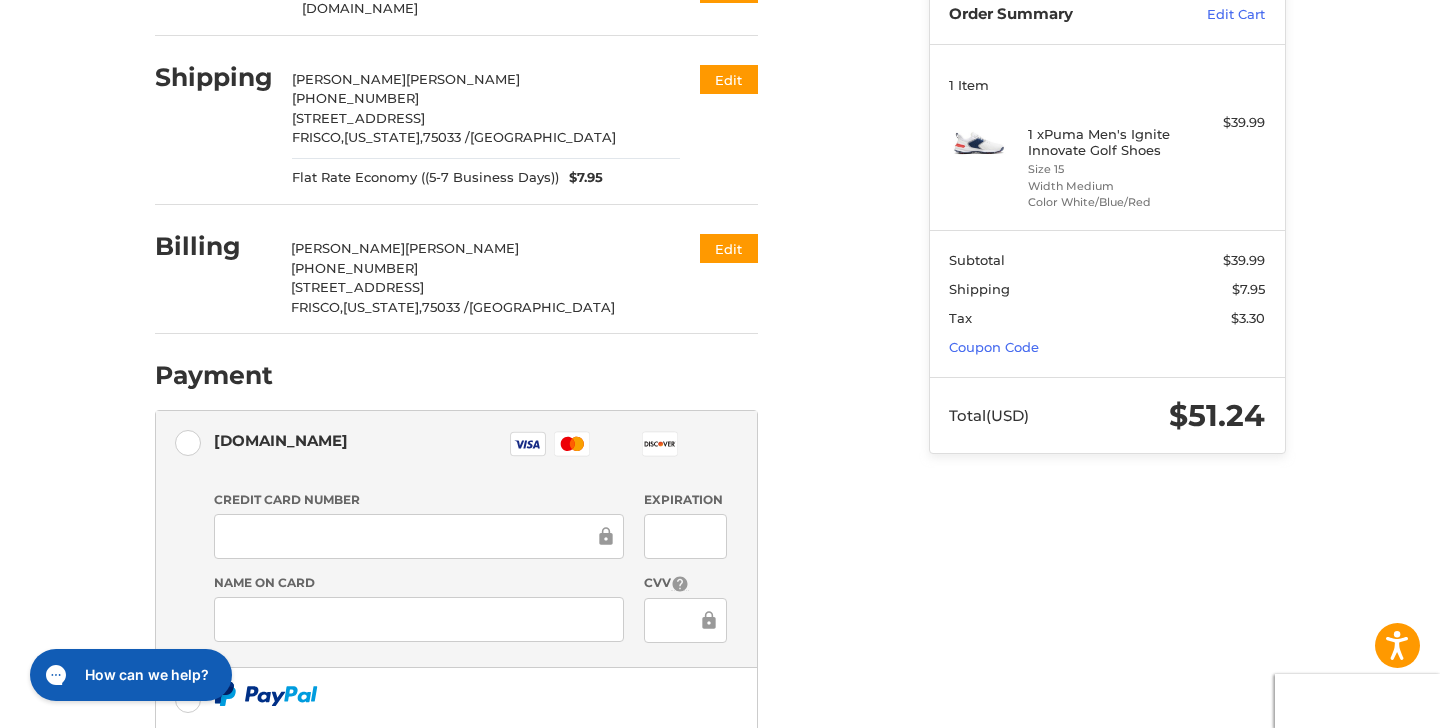 scroll, scrollTop: 220, scrollLeft: 0, axis: vertical 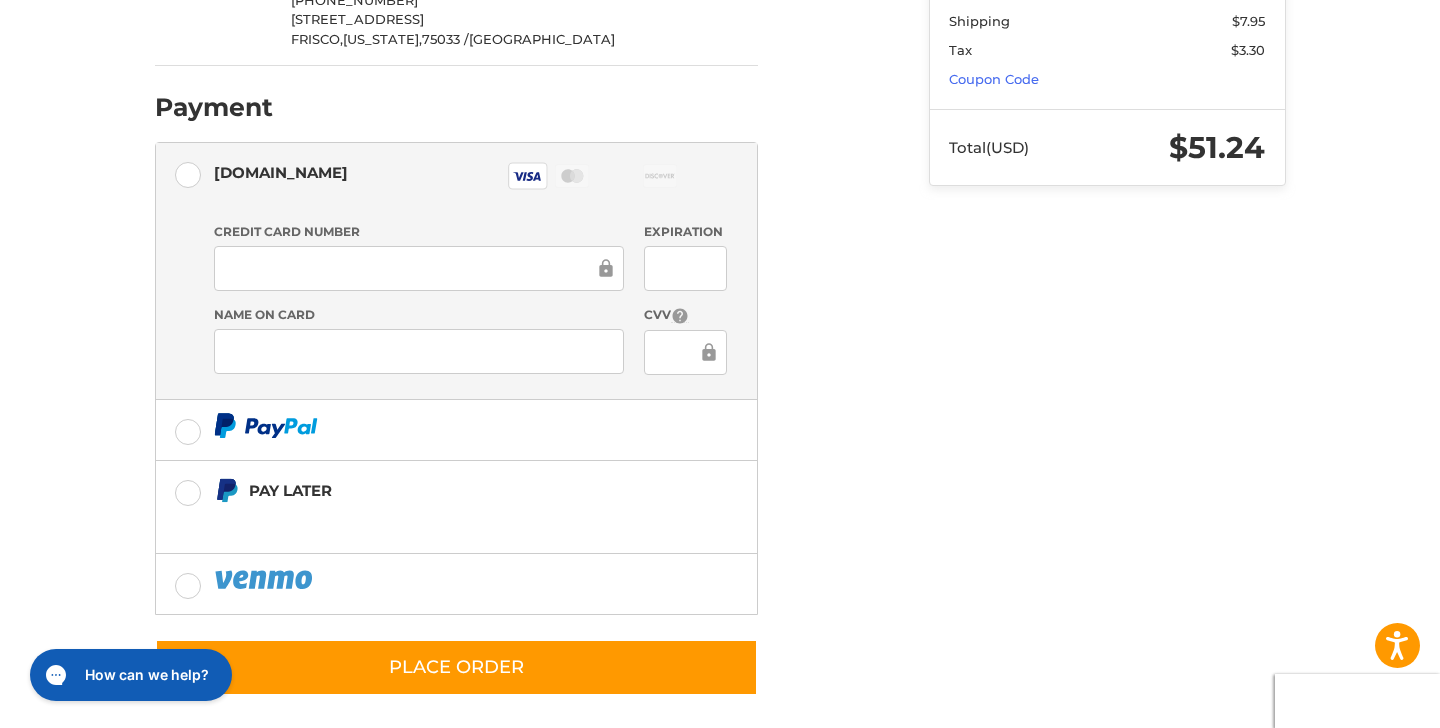 click at bounding box center (419, 351) 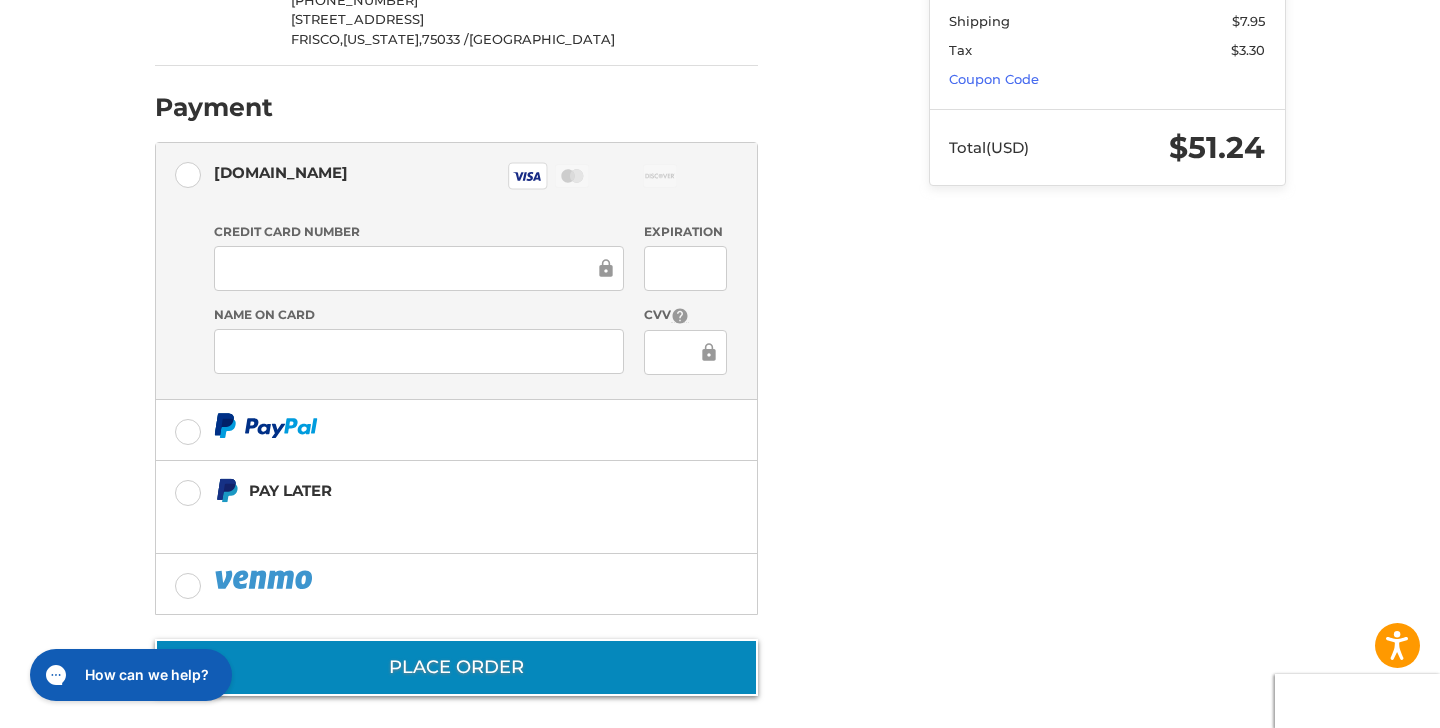 click on "Place Order" at bounding box center (456, 667) 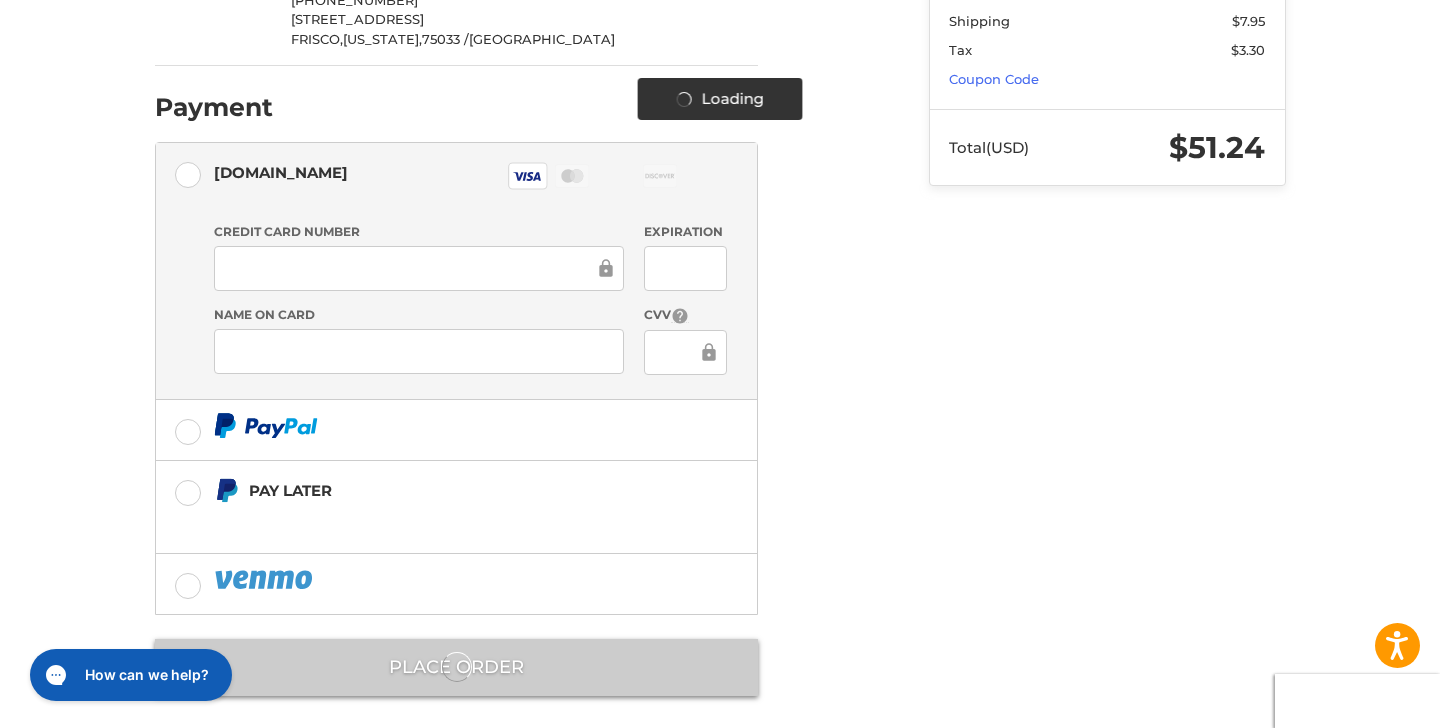 scroll, scrollTop: 0, scrollLeft: 0, axis: both 